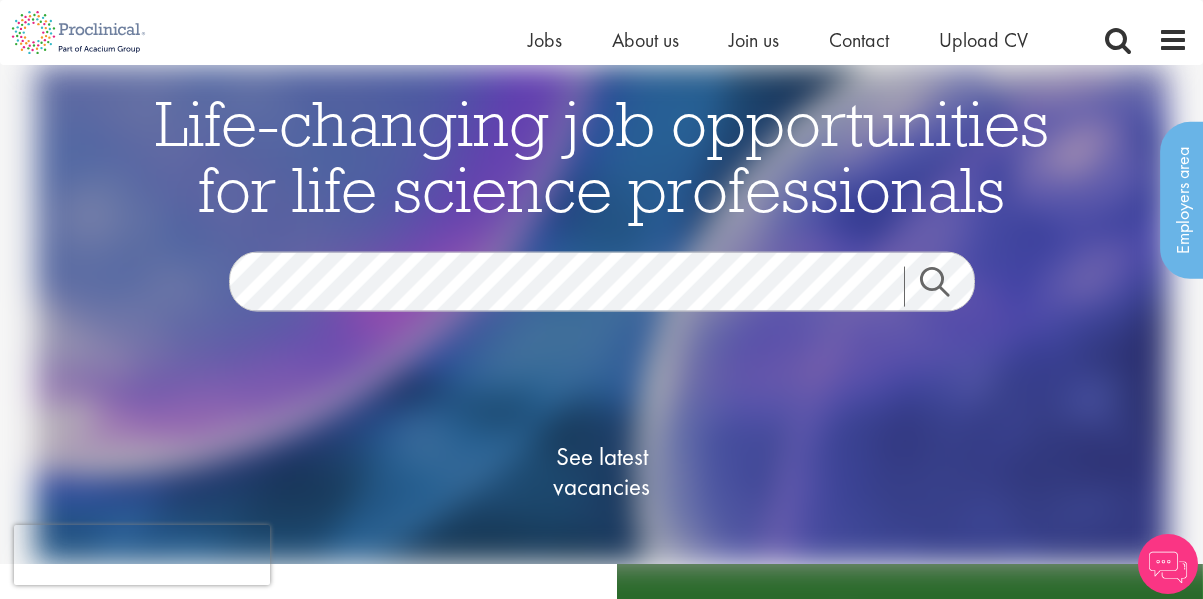scroll, scrollTop: 100, scrollLeft: 0, axis: vertical 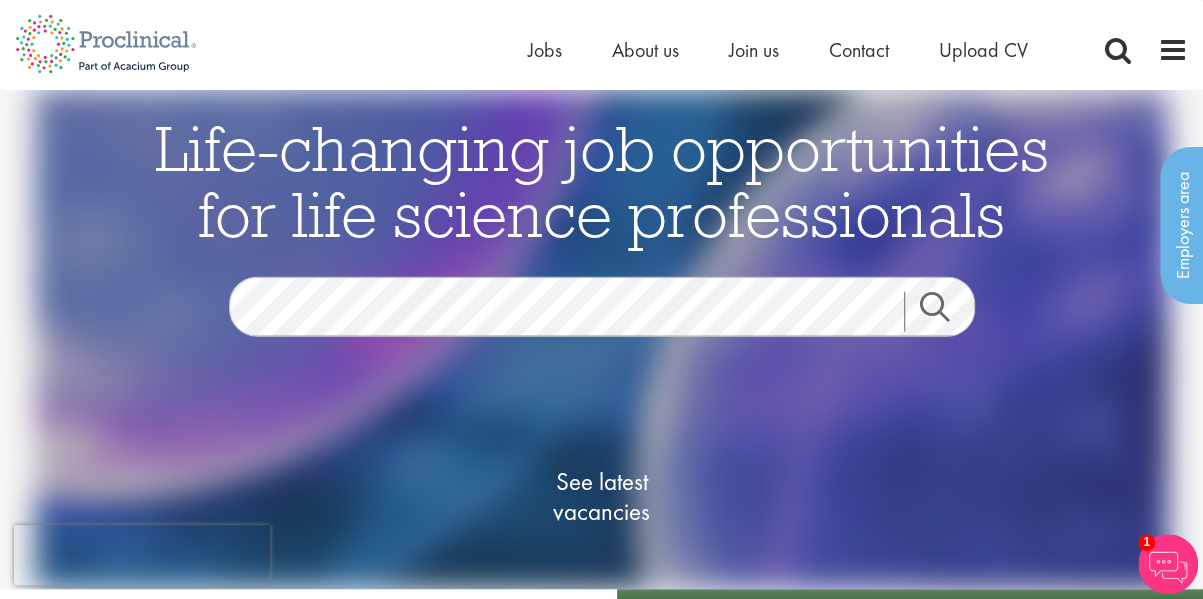 click on "Search" at bounding box center [947, 312] 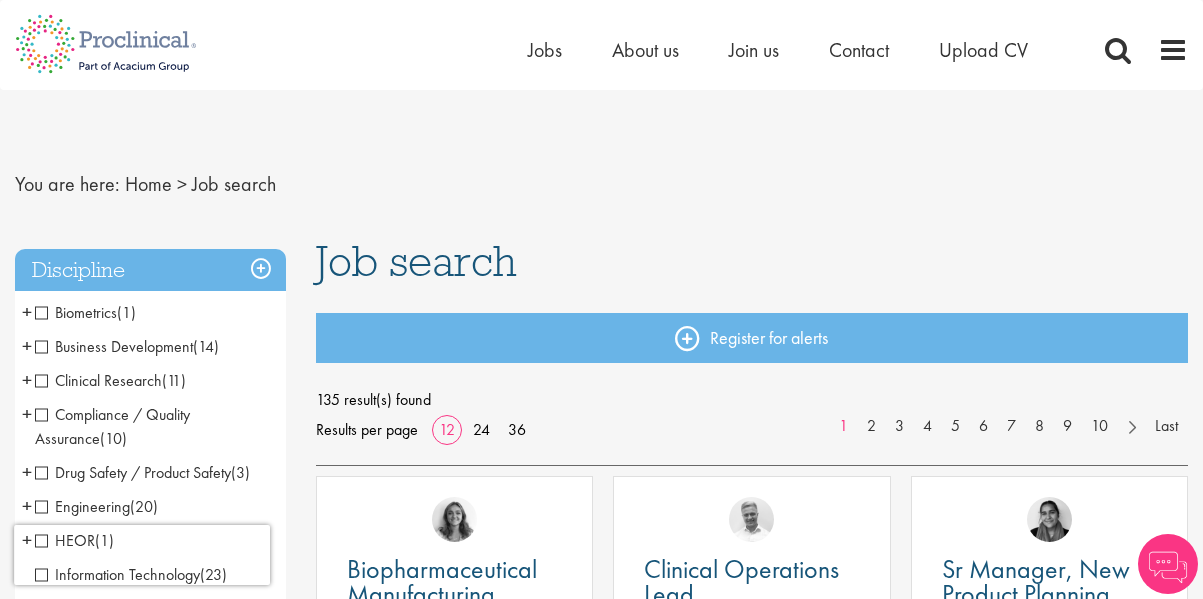 scroll, scrollTop: 0, scrollLeft: 0, axis: both 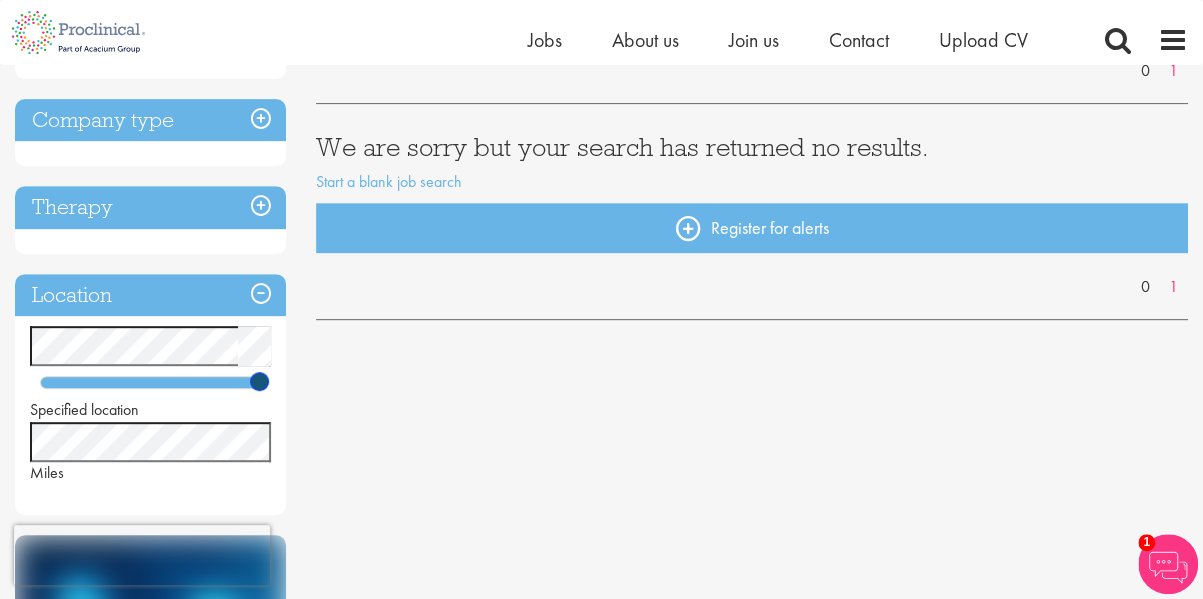 drag, startPoint x: 82, startPoint y: 387, endPoint x: 328, endPoint y: 383, distance: 246.03252 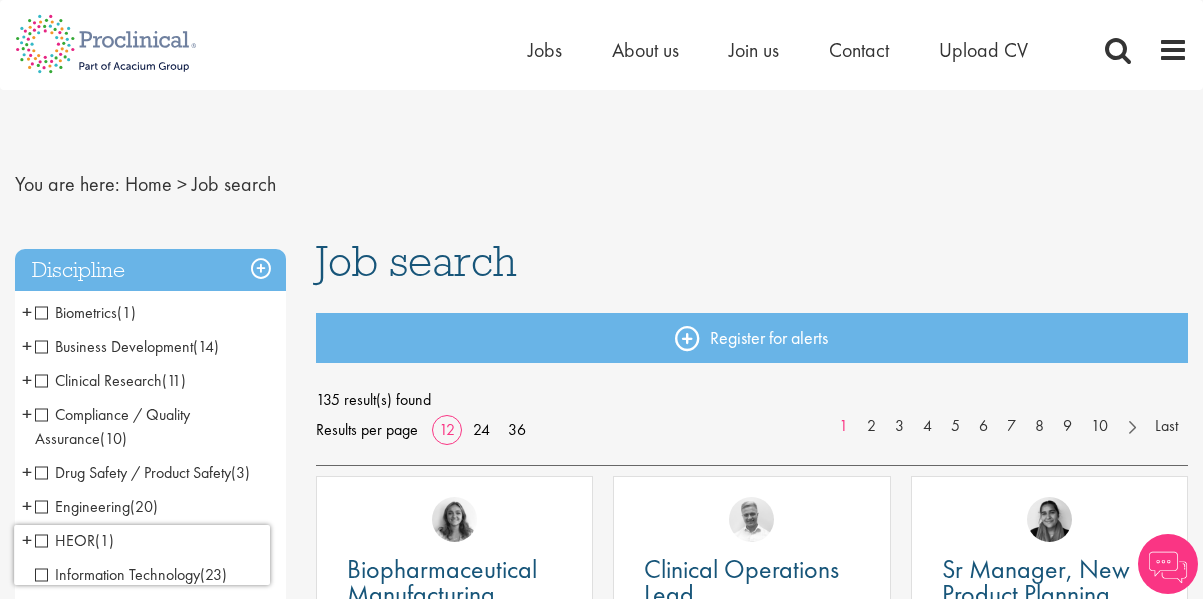 scroll, scrollTop: 0, scrollLeft: 0, axis: both 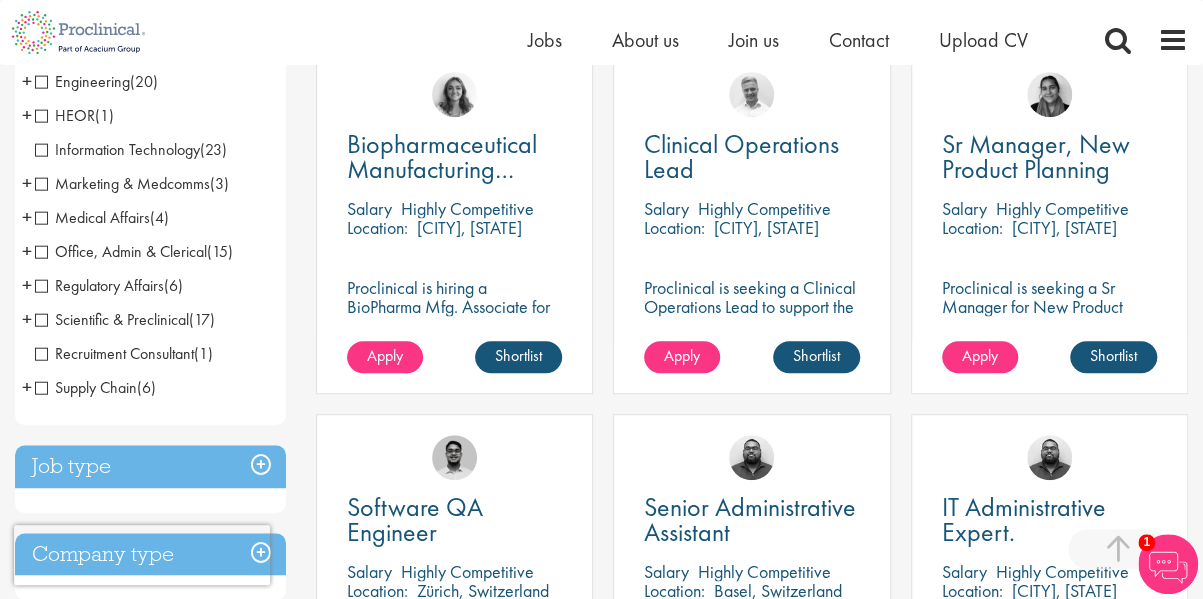 click on "Scientific & Preclinical" at bounding box center [112, 319] 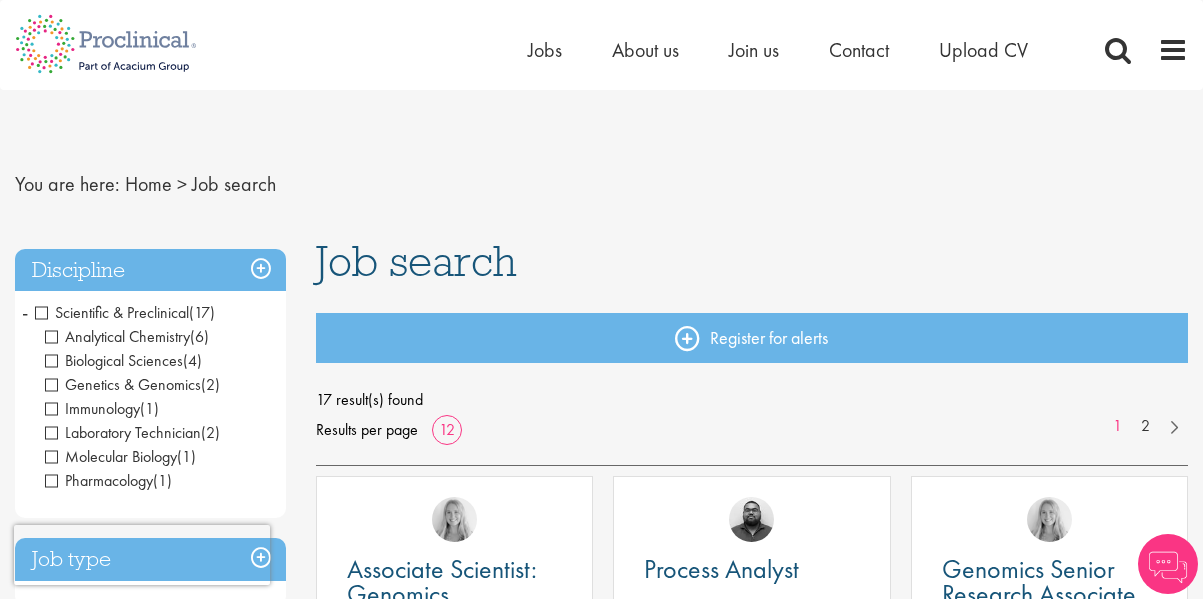 scroll, scrollTop: 0, scrollLeft: 0, axis: both 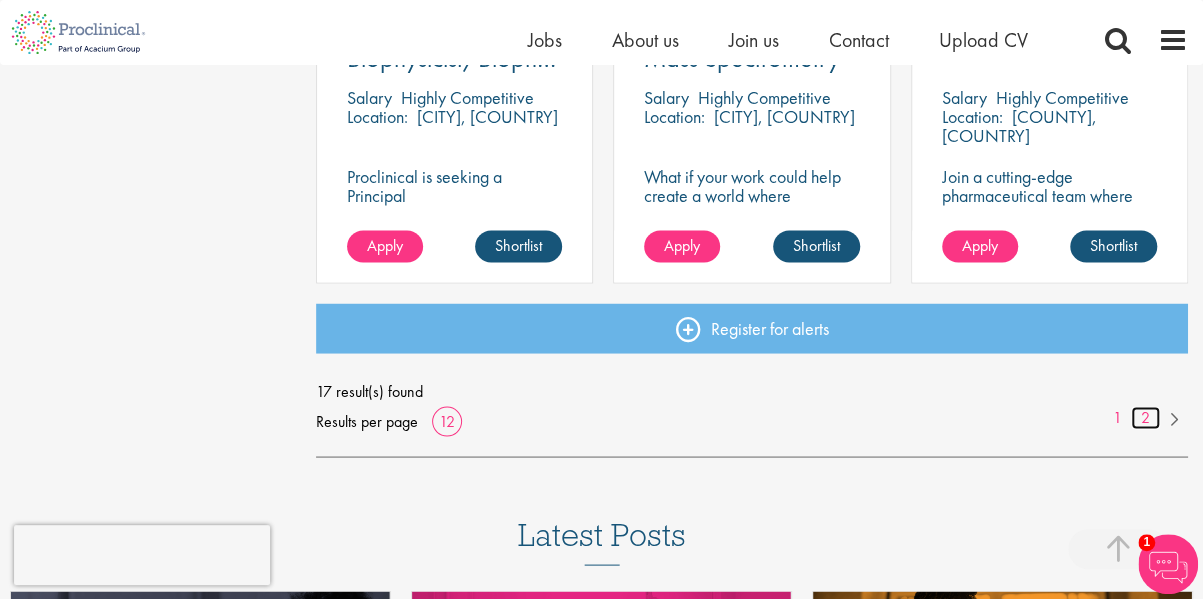 click on "2" at bounding box center [1145, 417] 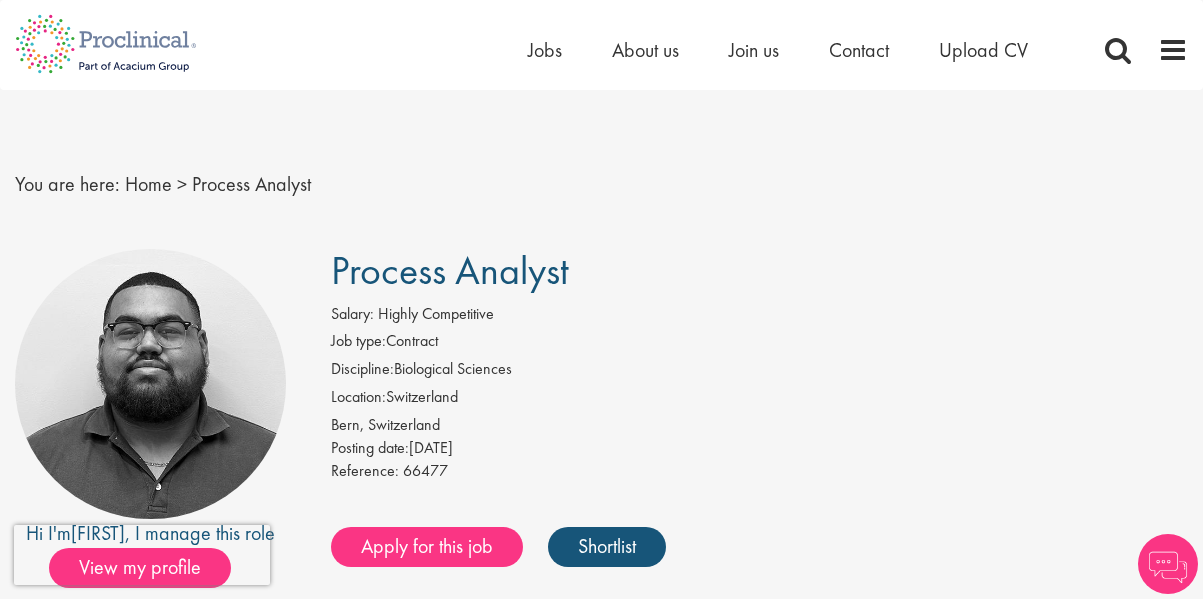 scroll, scrollTop: 0, scrollLeft: 0, axis: both 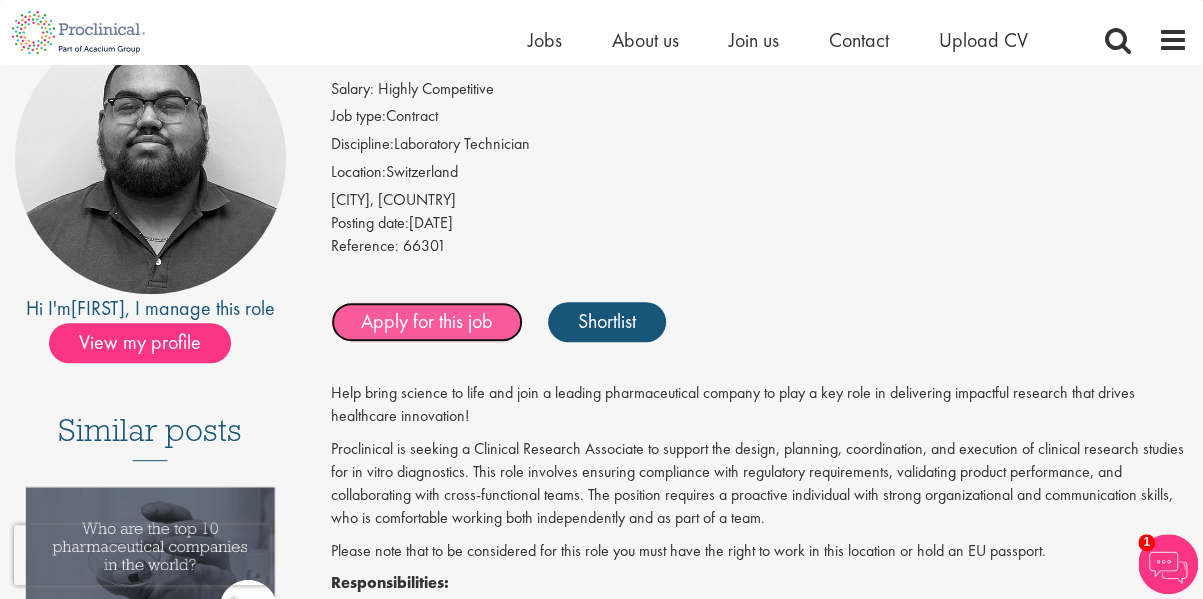 click on "Apply for this job" at bounding box center (427, 322) 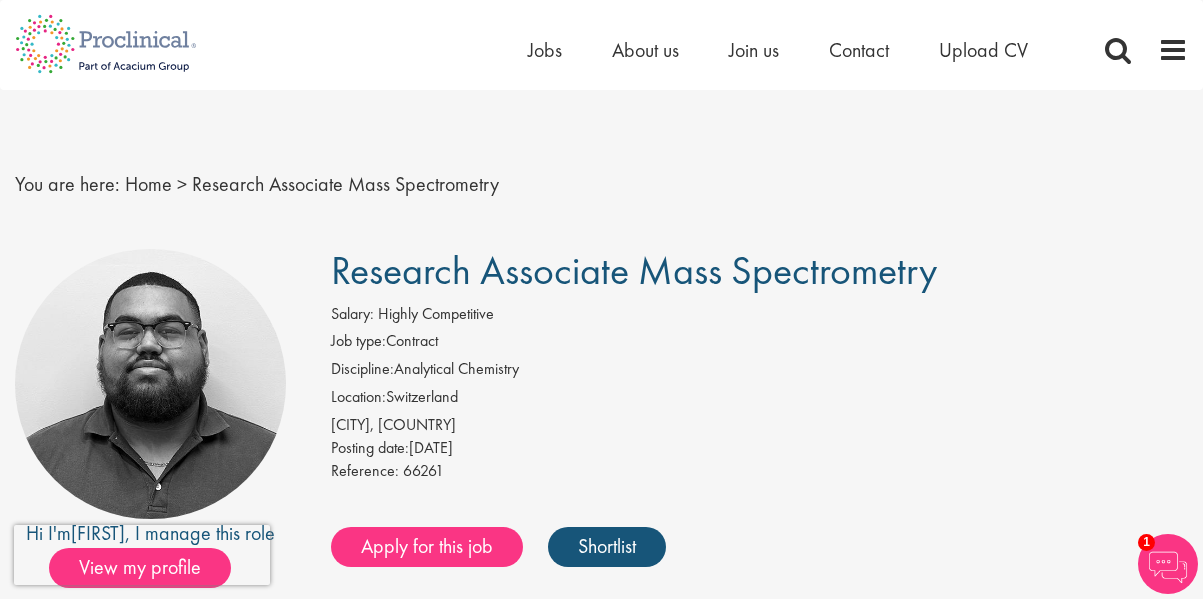 scroll, scrollTop: 0, scrollLeft: 0, axis: both 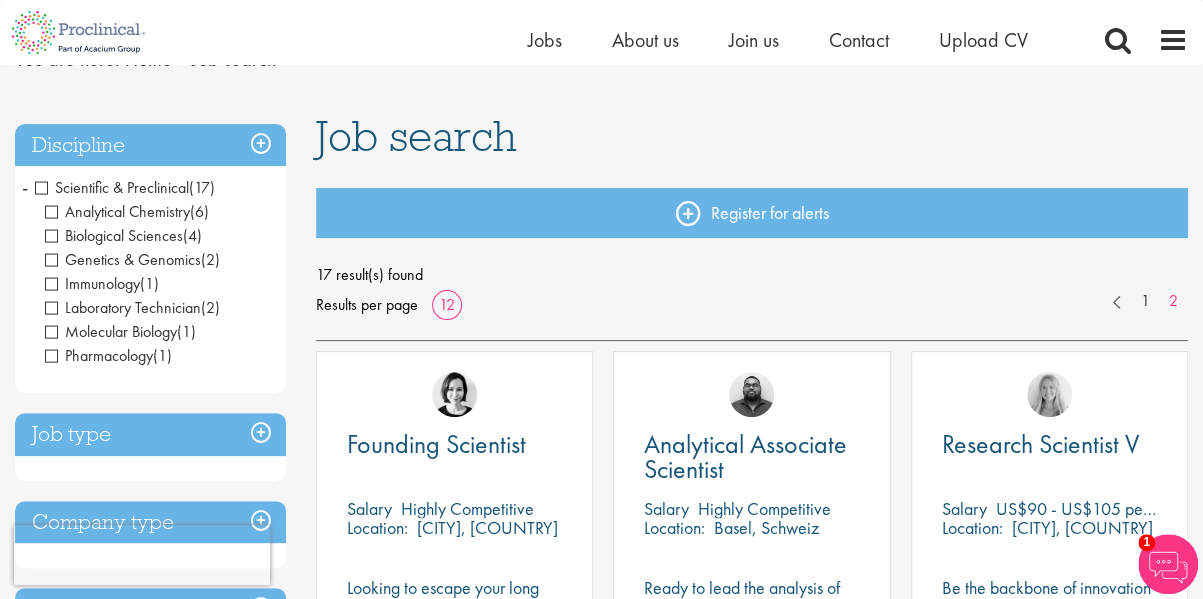 click on "Scientific & Preclinical" at bounding box center (112, 187) 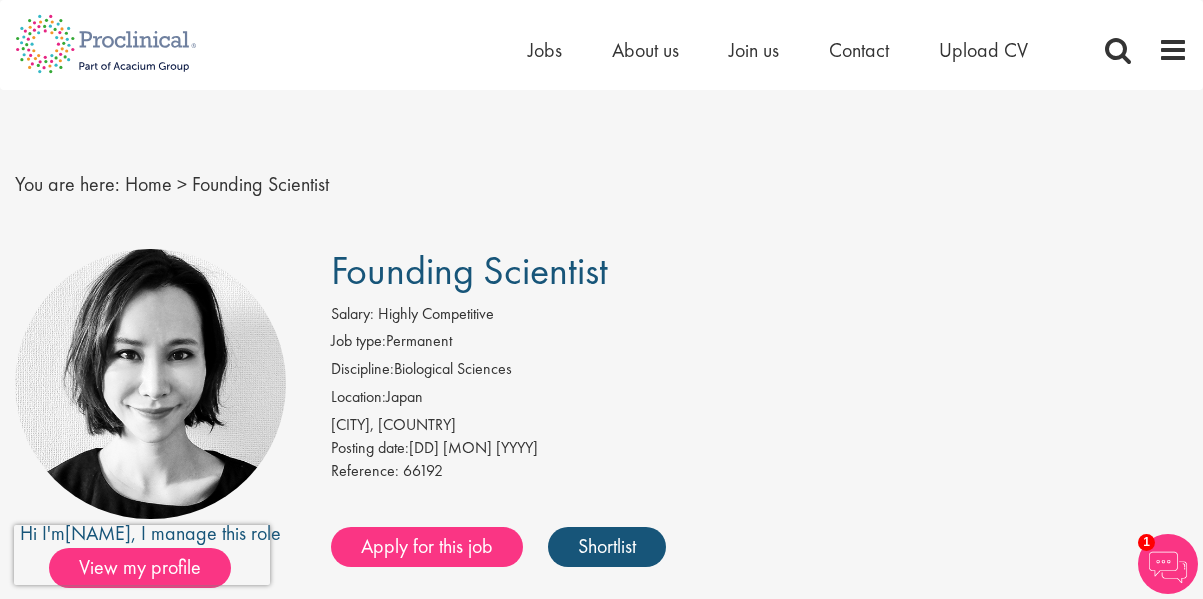 scroll, scrollTop: 0, scrollLeft: 0, axis: both 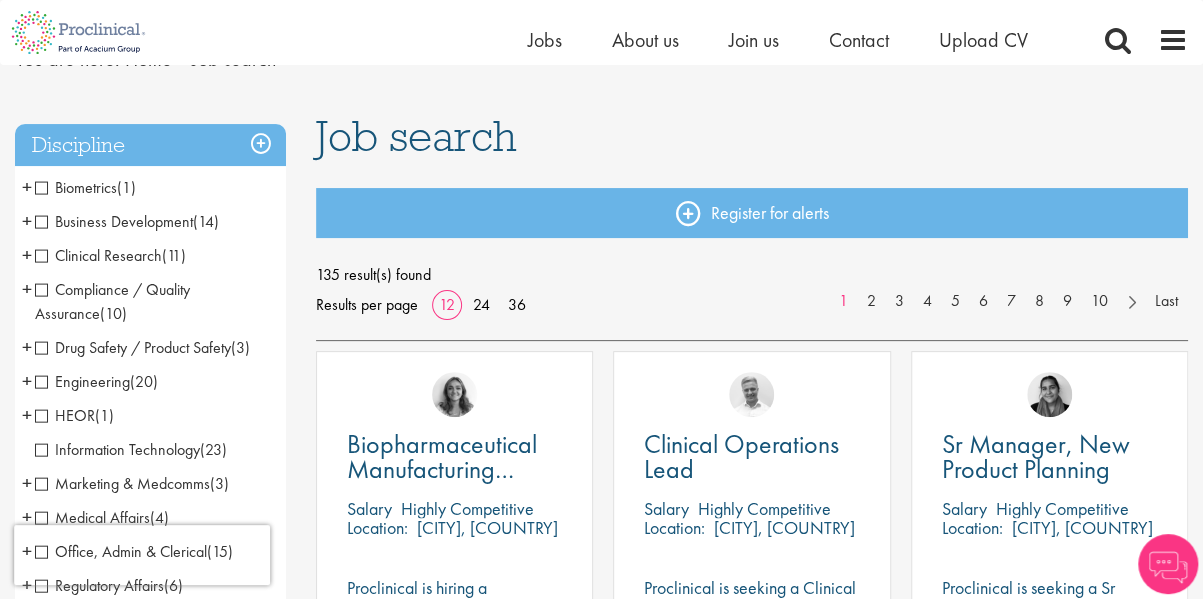 click on "Business Development" at bounding box center (114, 221) 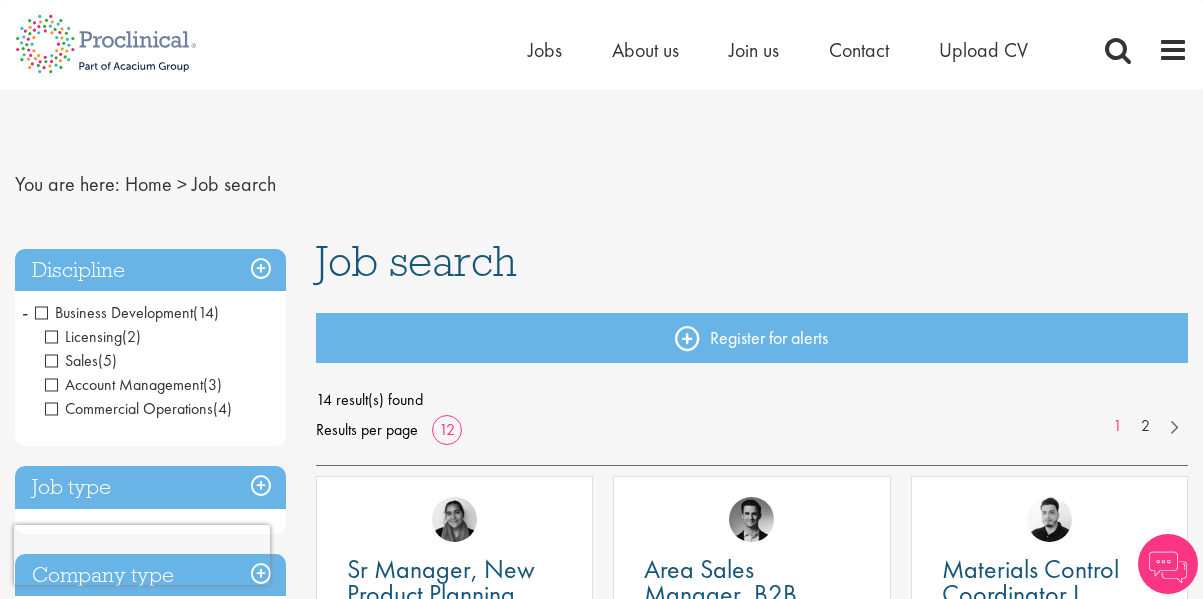 scroll, scrollTop: 0, scrollLeft: 0, axis: both 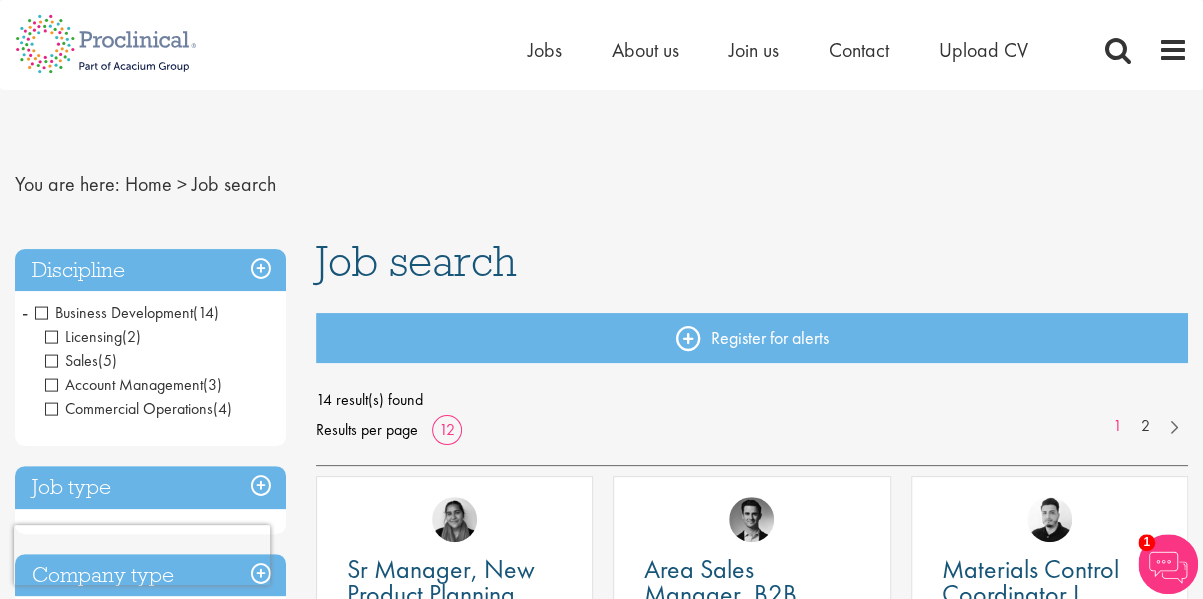 click on "Business Development" at bounding box center [114, 312] 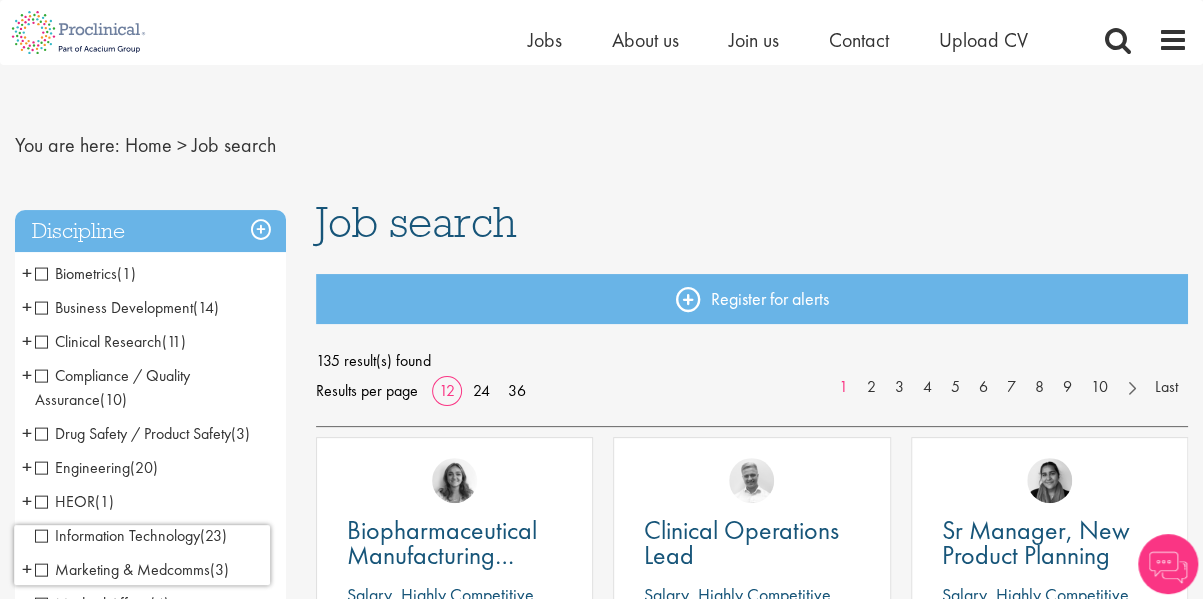 scroll, scrollTop: 100, scrollLeft: 0, axis: vertical 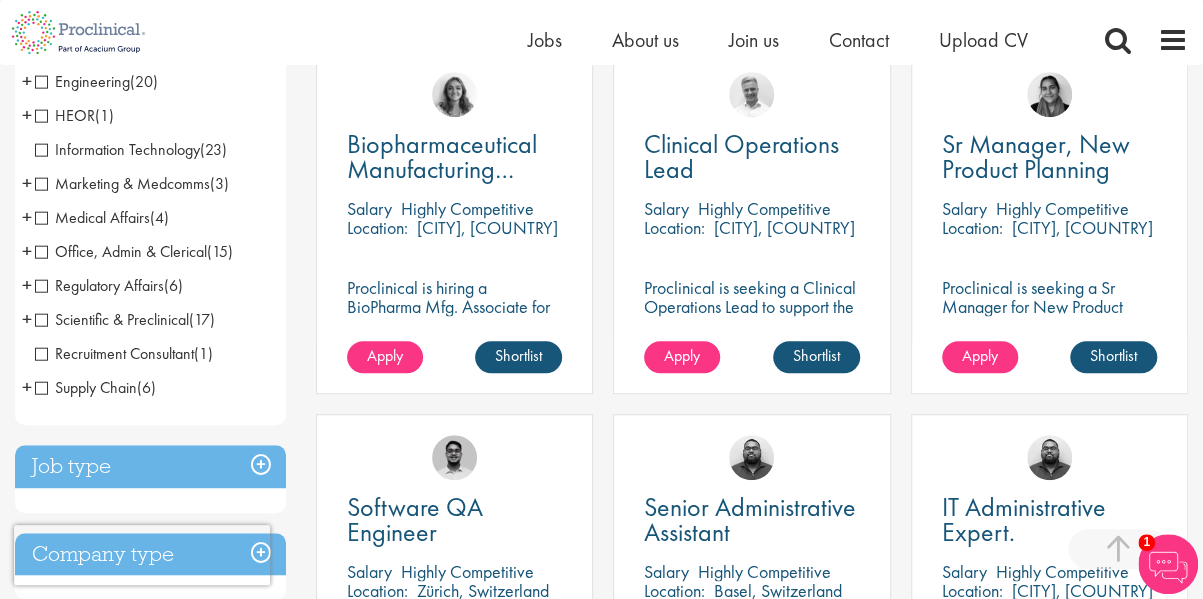click on "Regulatory Affairs" at bounding box center [99, 285] 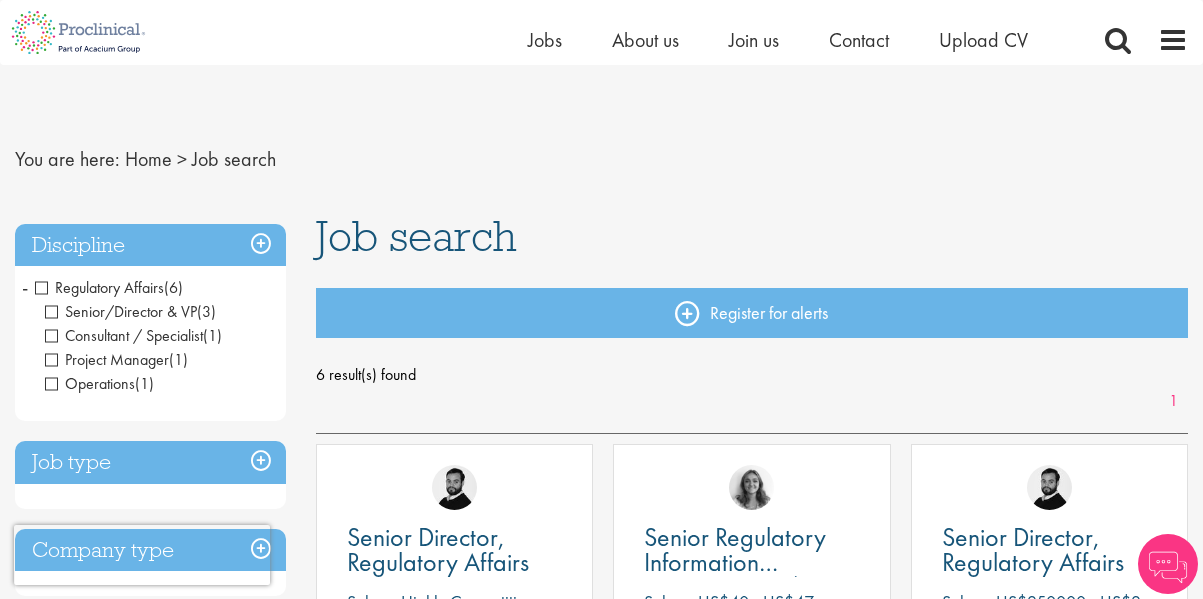 scroll, scrollTop: 200, scrollLeft: 0, axis: vertical 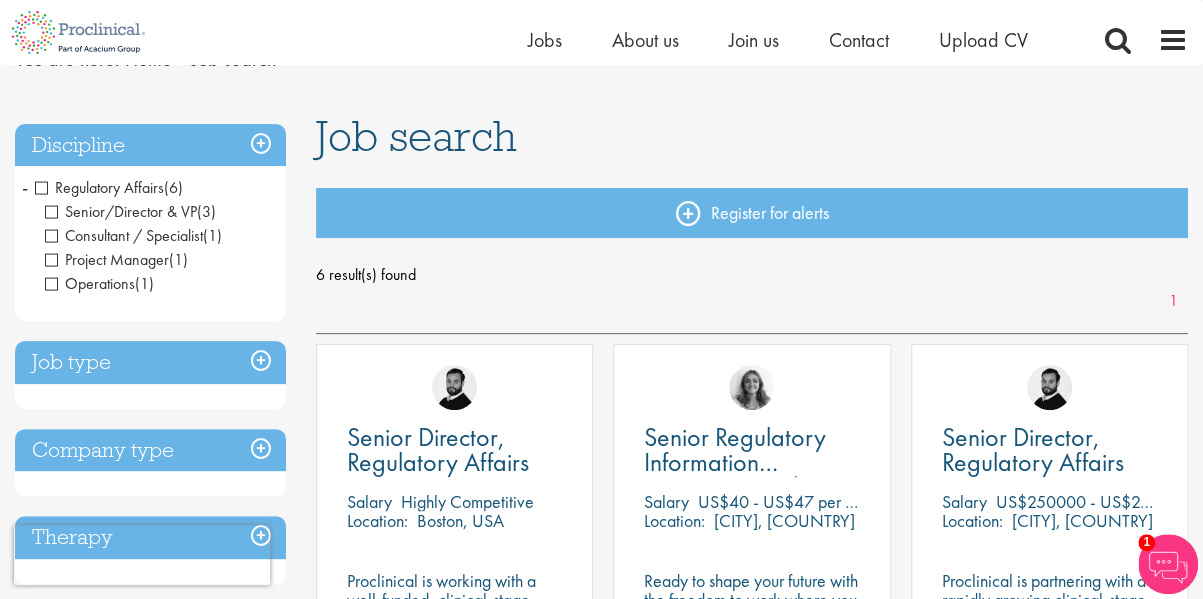 click on "Regulatory Affairs (6) - + Senior/Director & VP (3) Consultant / Specialist (1) Project Manager (1) Operations (1)" at bounding box center [150, 236] 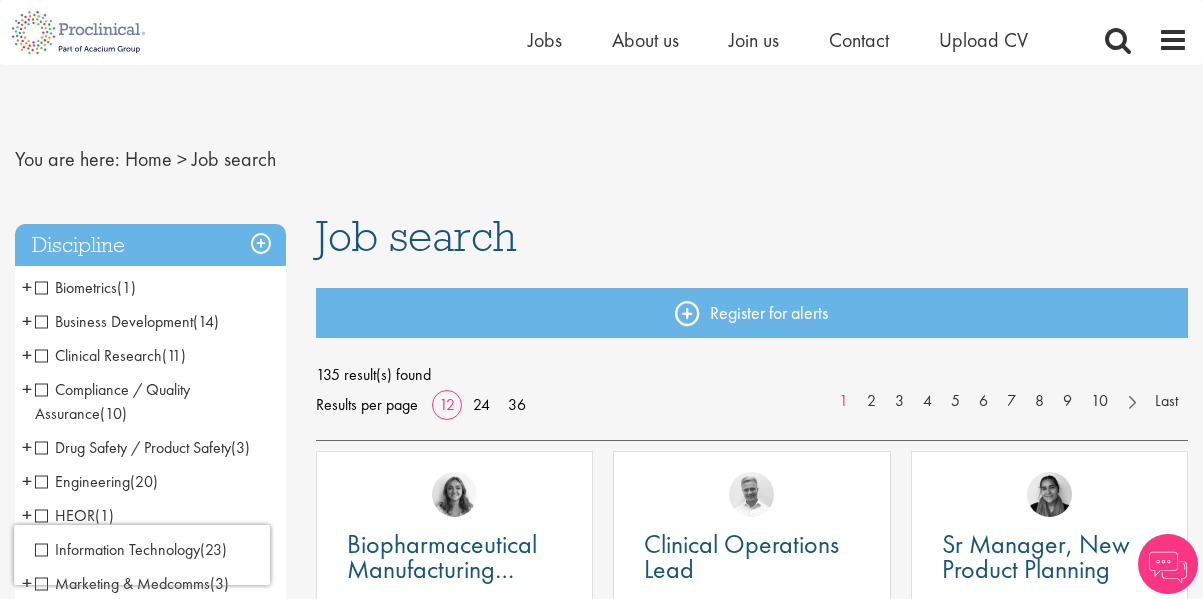 scroll, scrollTop: 200, scrollLeft: 0, axis: vertical 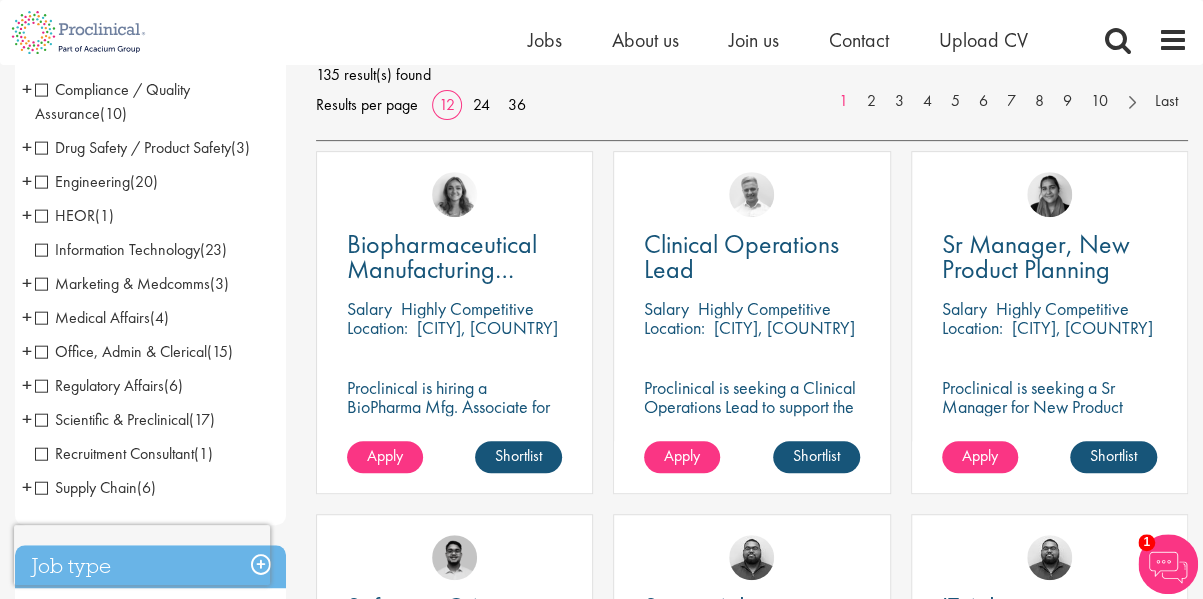 click on "Drug Safety / Product Safety" at bounding box center (133, 147) 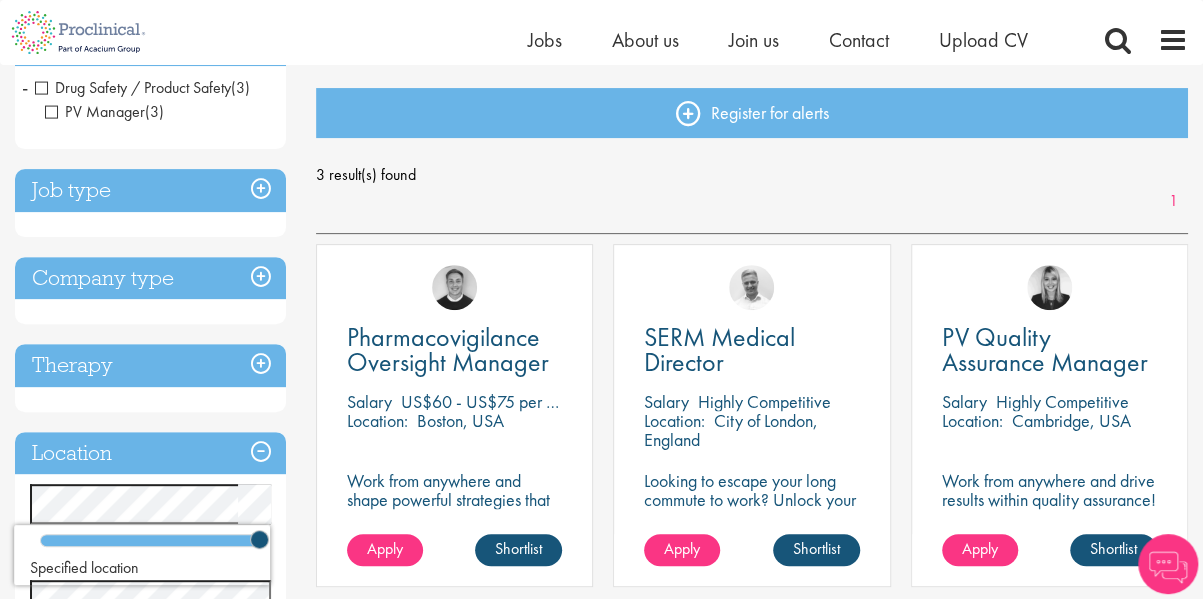 scroll, scrollTop: 0, scrollLeft: 0, axis: both 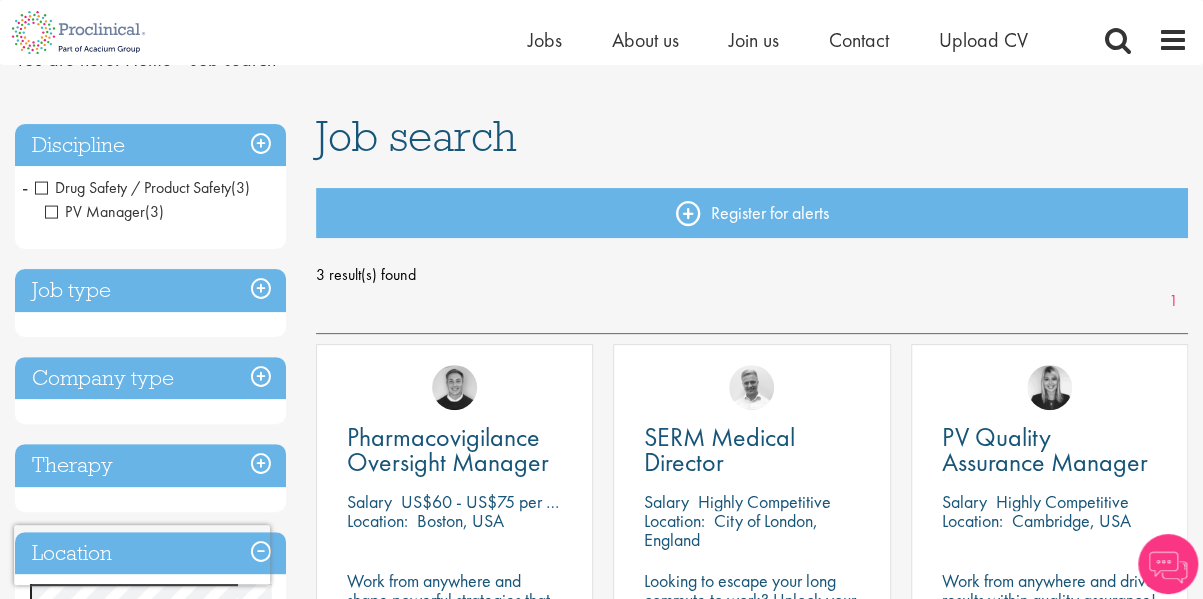 click on "Drug Safety / Product Safety" at bounding box center (133, 187) 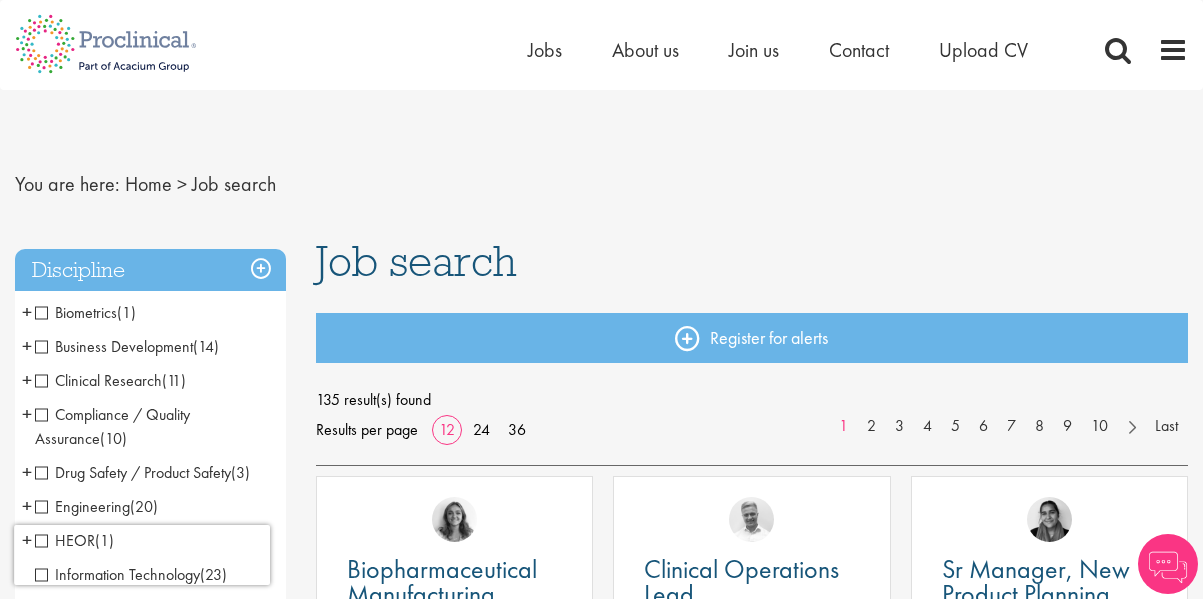 scroll, scrollTop: 0, scrollLeft: 0, axis: both 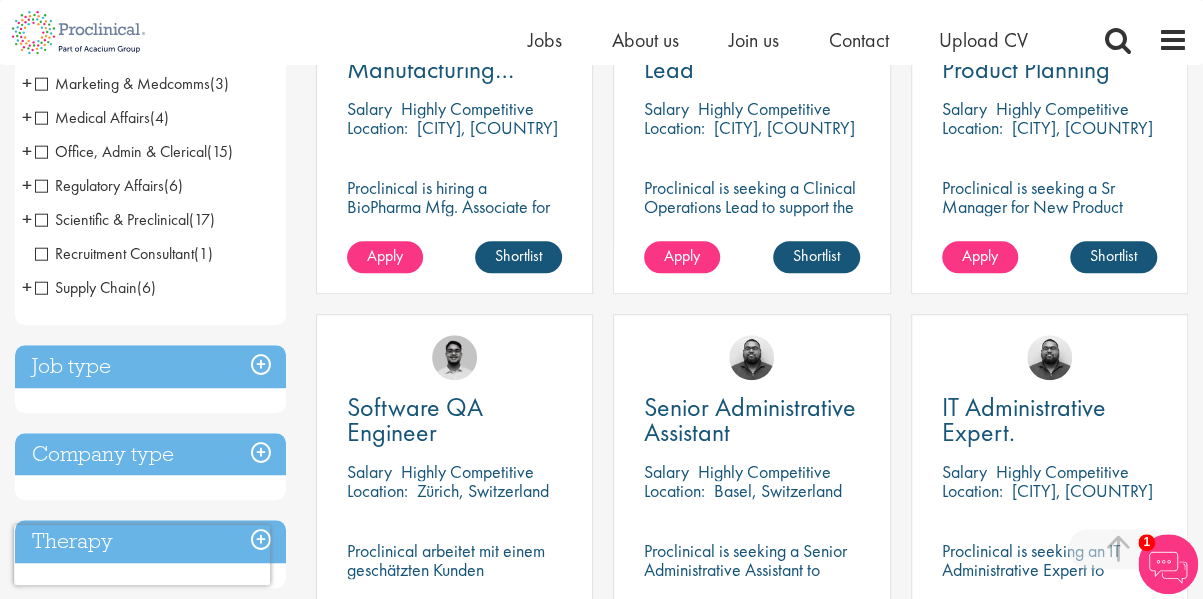 click on "Recruitment Consultant" at bounding box center (114, 253) 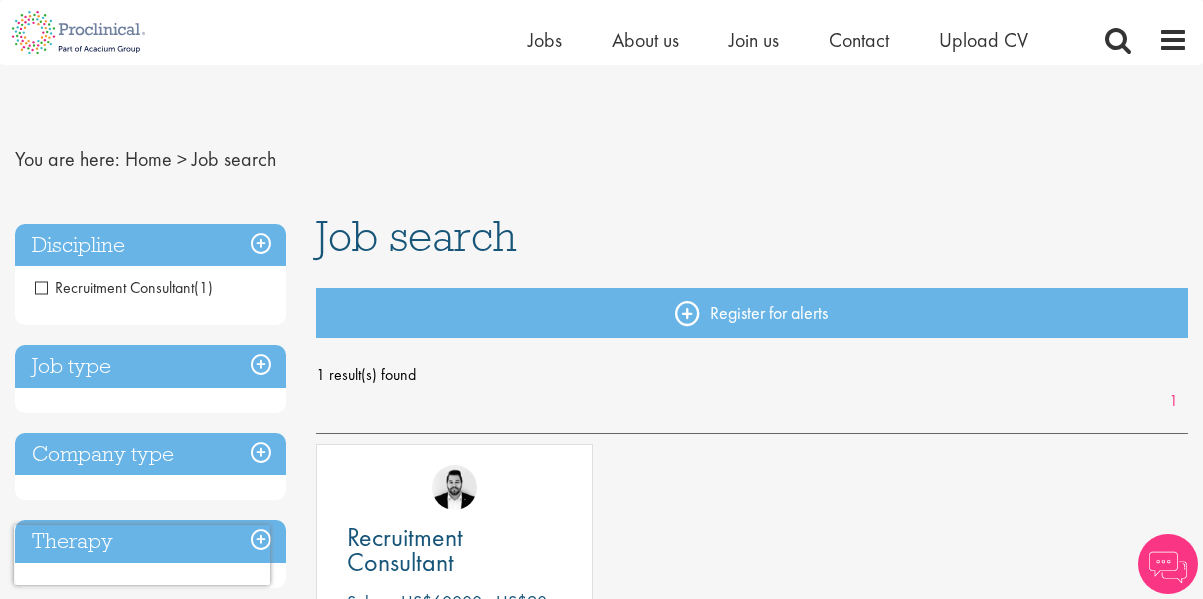 scroll, scrollTop: 300, scrollLeft: 0, axis: vertical 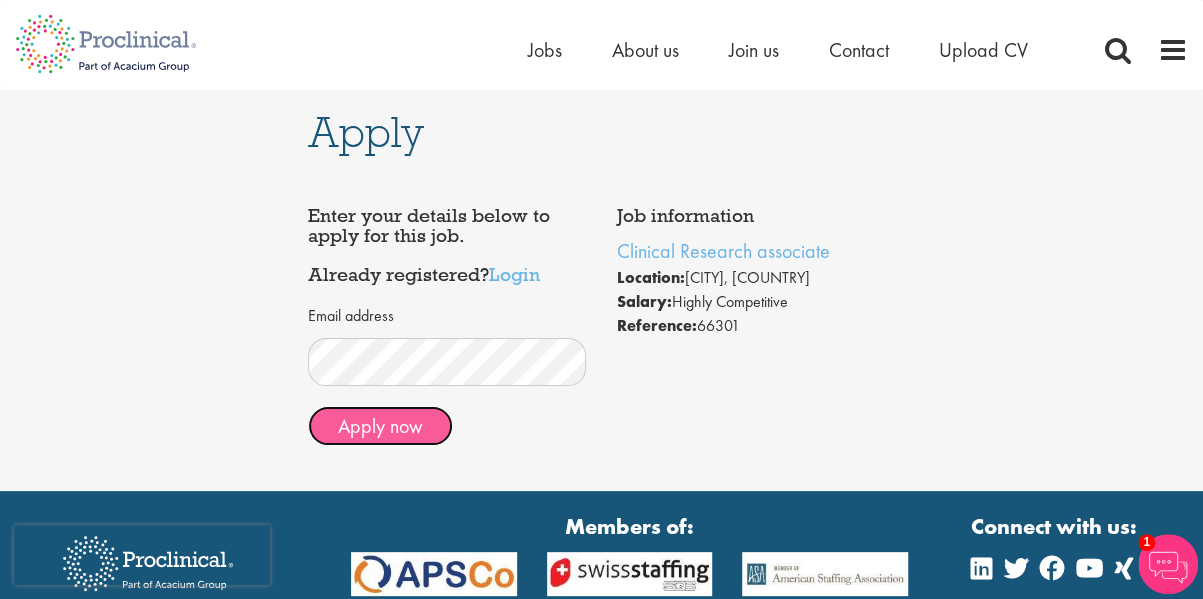 click on "Apply now" at bounding box center [380, 426] 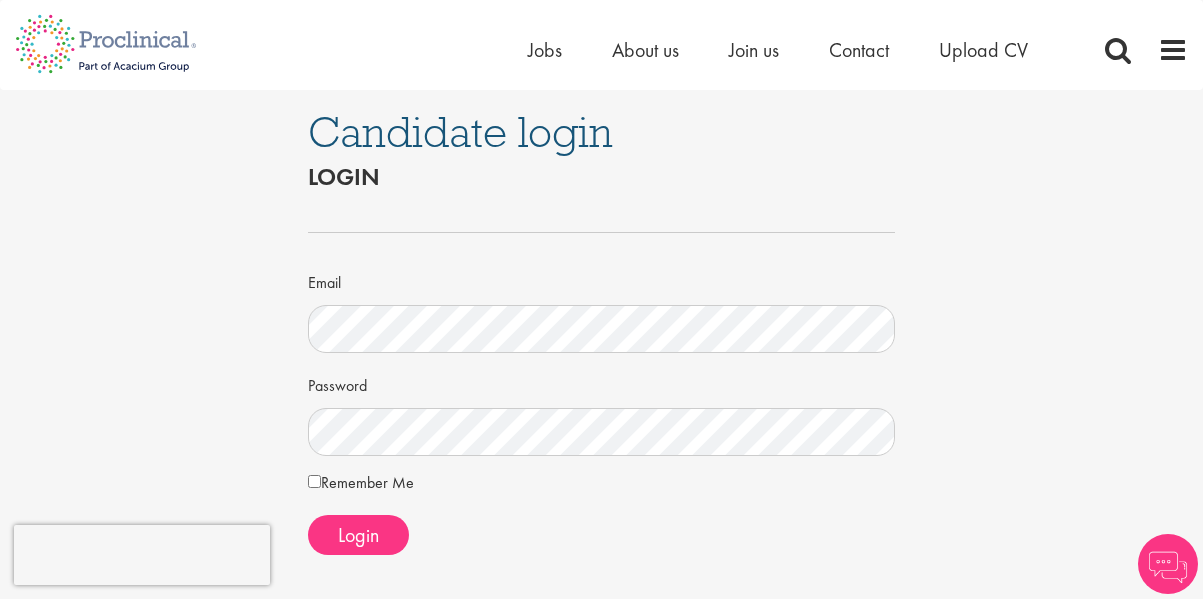 scroll, scrollTop: 0, scrollLeft: 0, axis: both 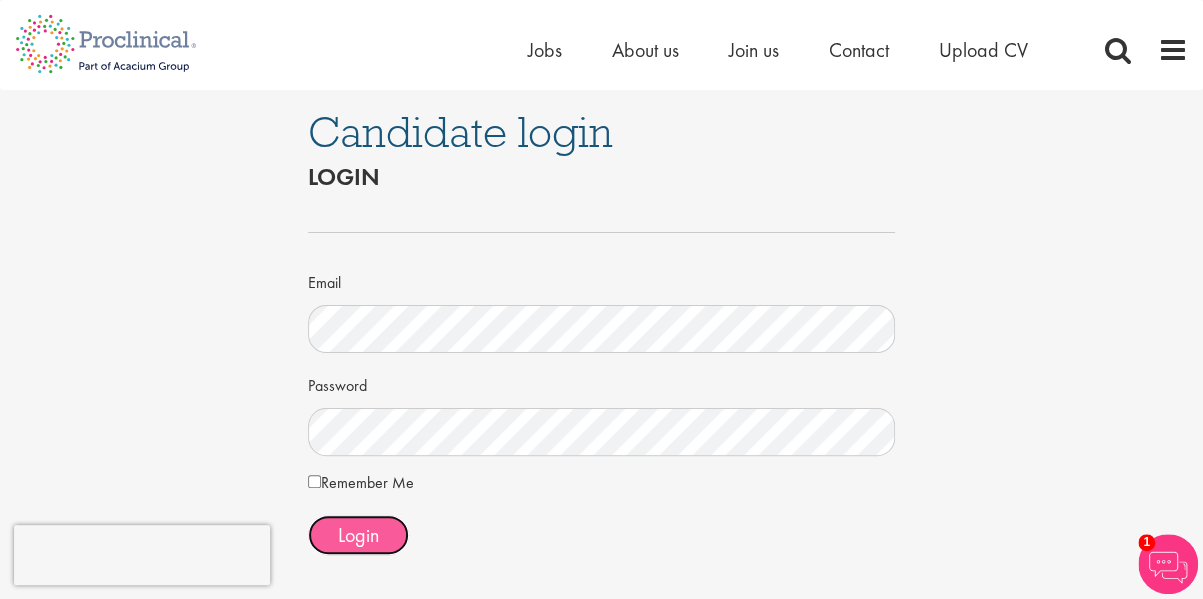 click on "Login" at bounding box center (358, 535) 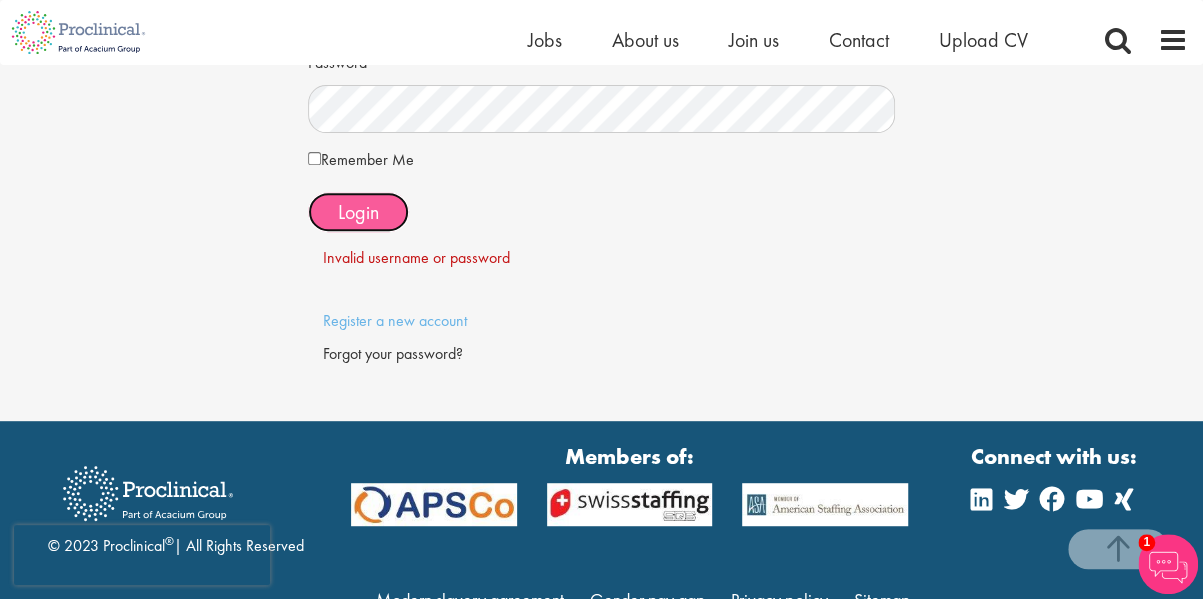 scroll, scrollTop: 300, scrollLeft: 0, axis: vertical 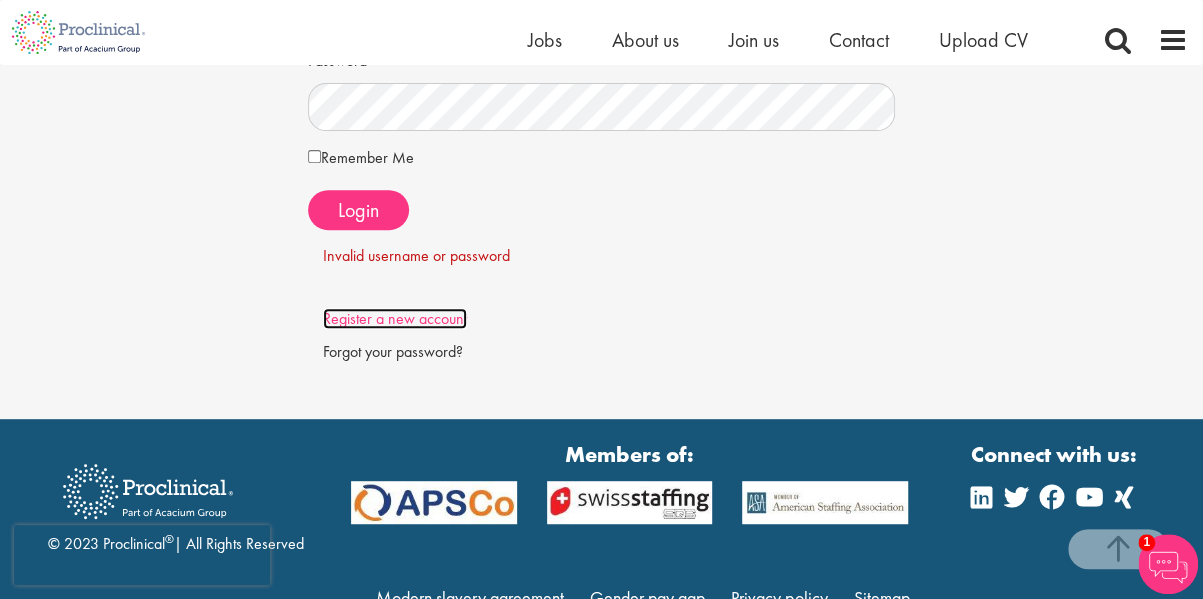 click on "Register a new account" at bounding box center (395, 318) 